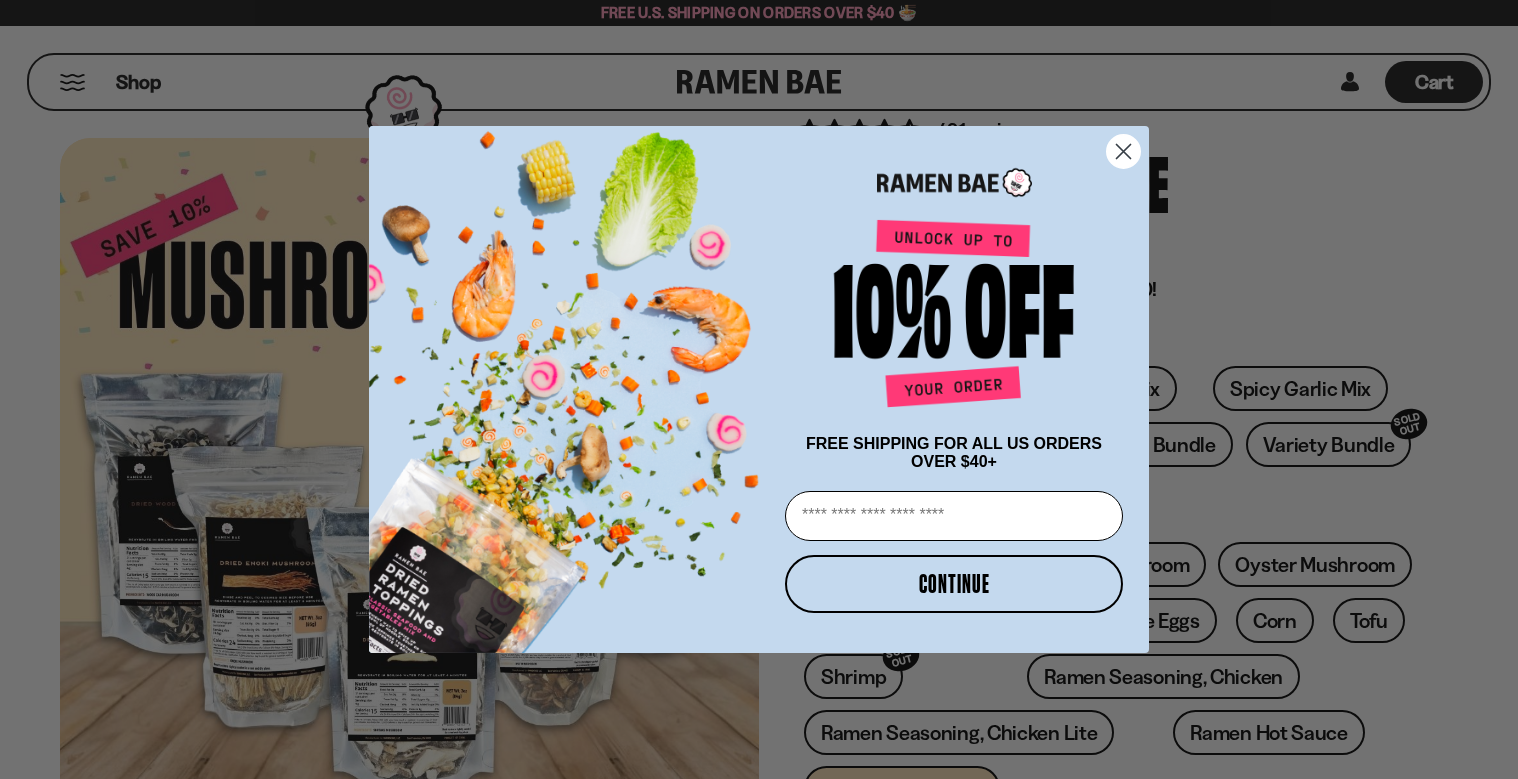 scroll, scrollTop: 66, scrollLeft: 0, axis: vertical 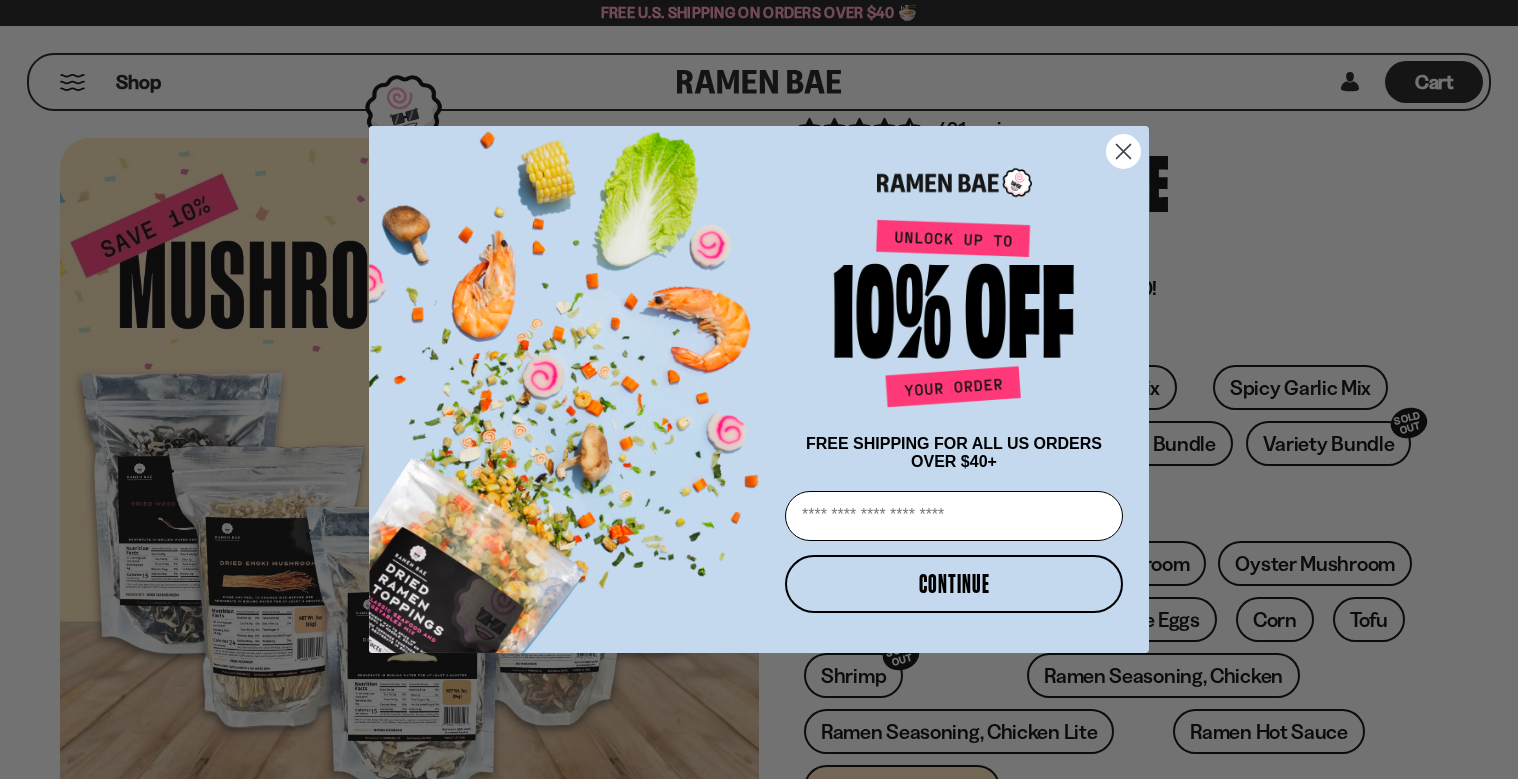 click 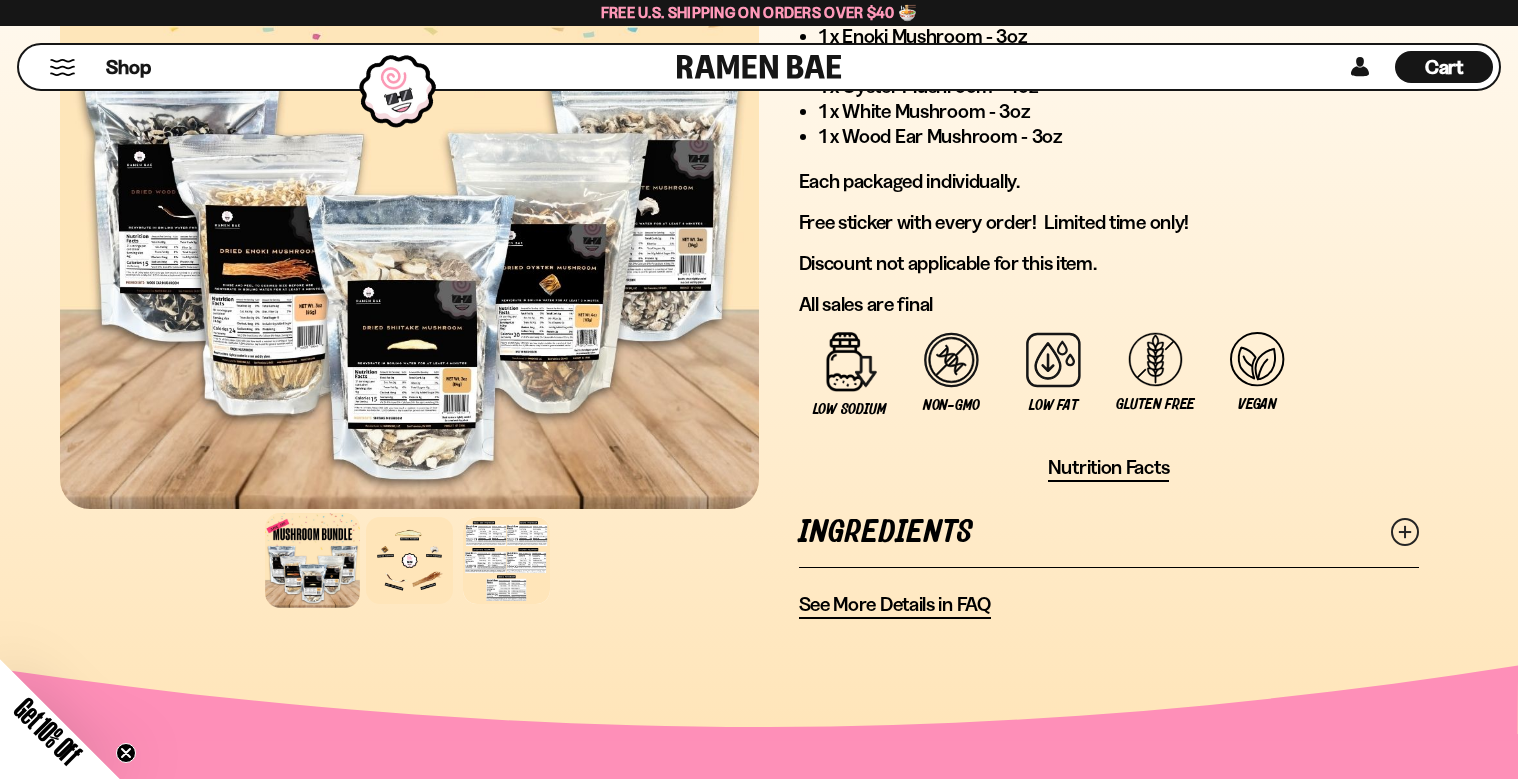 scroll, scrollTop: 1199, scrollLeft: 0, axis: vertical 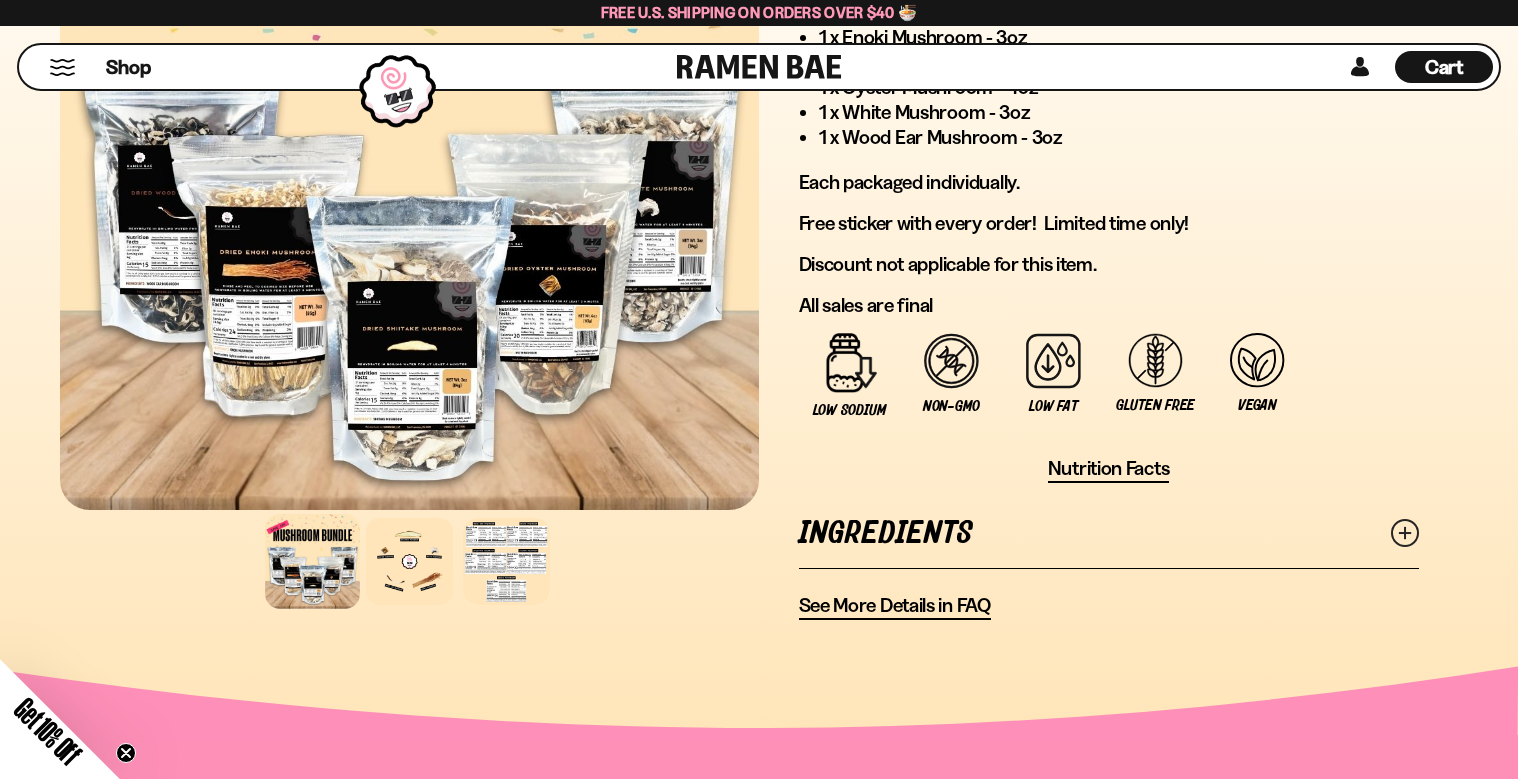 click on "See More Details in FAQ" at bounding box center [895, 605] 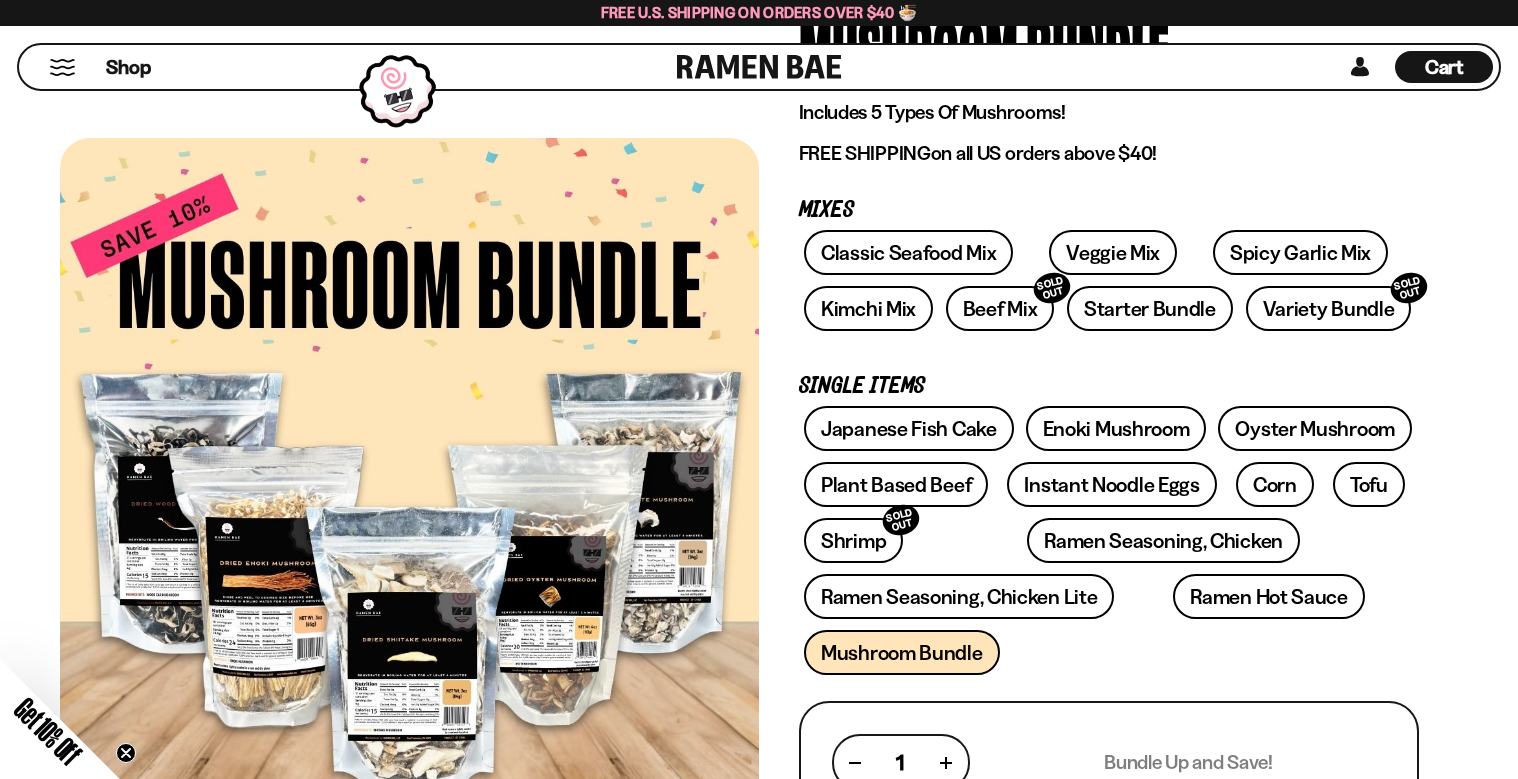 scroll, scrollTop: 200, scrollLeft: 0, axis: vertical 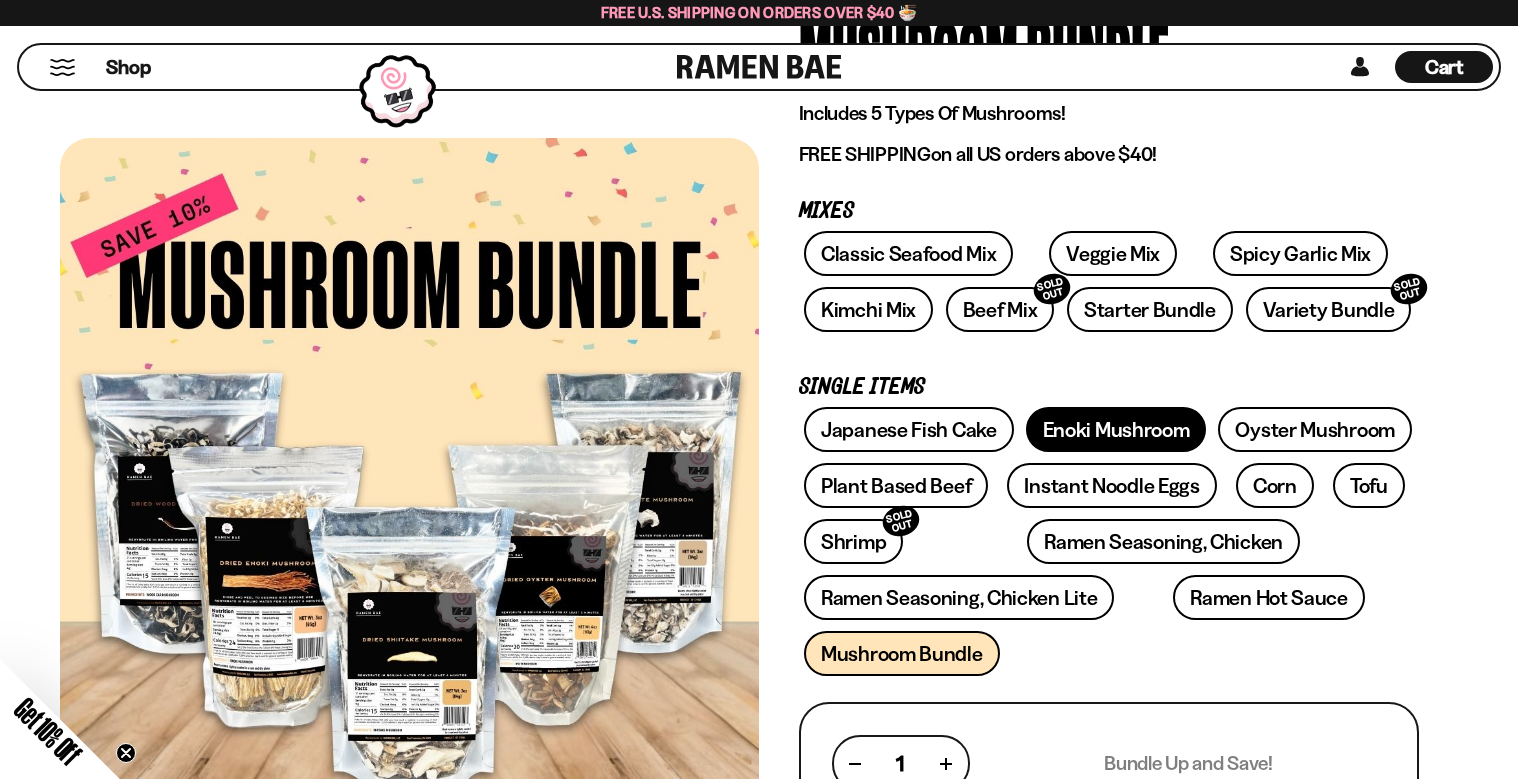 click on "Enoki Mushroom" at bounding box center [1116, 429] 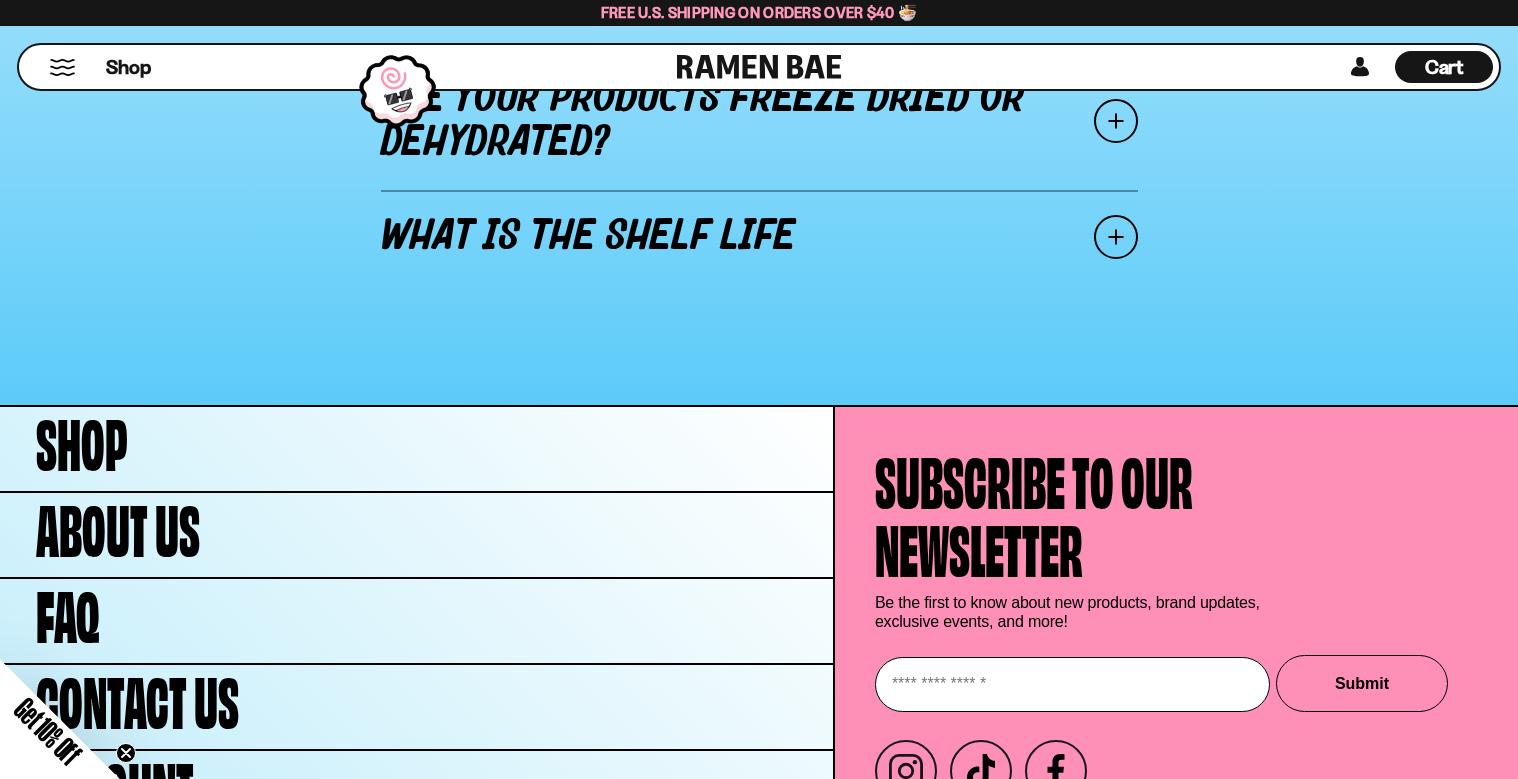 scroll, scrollTop: 2866, scrollLeft: 0, axis: vertical 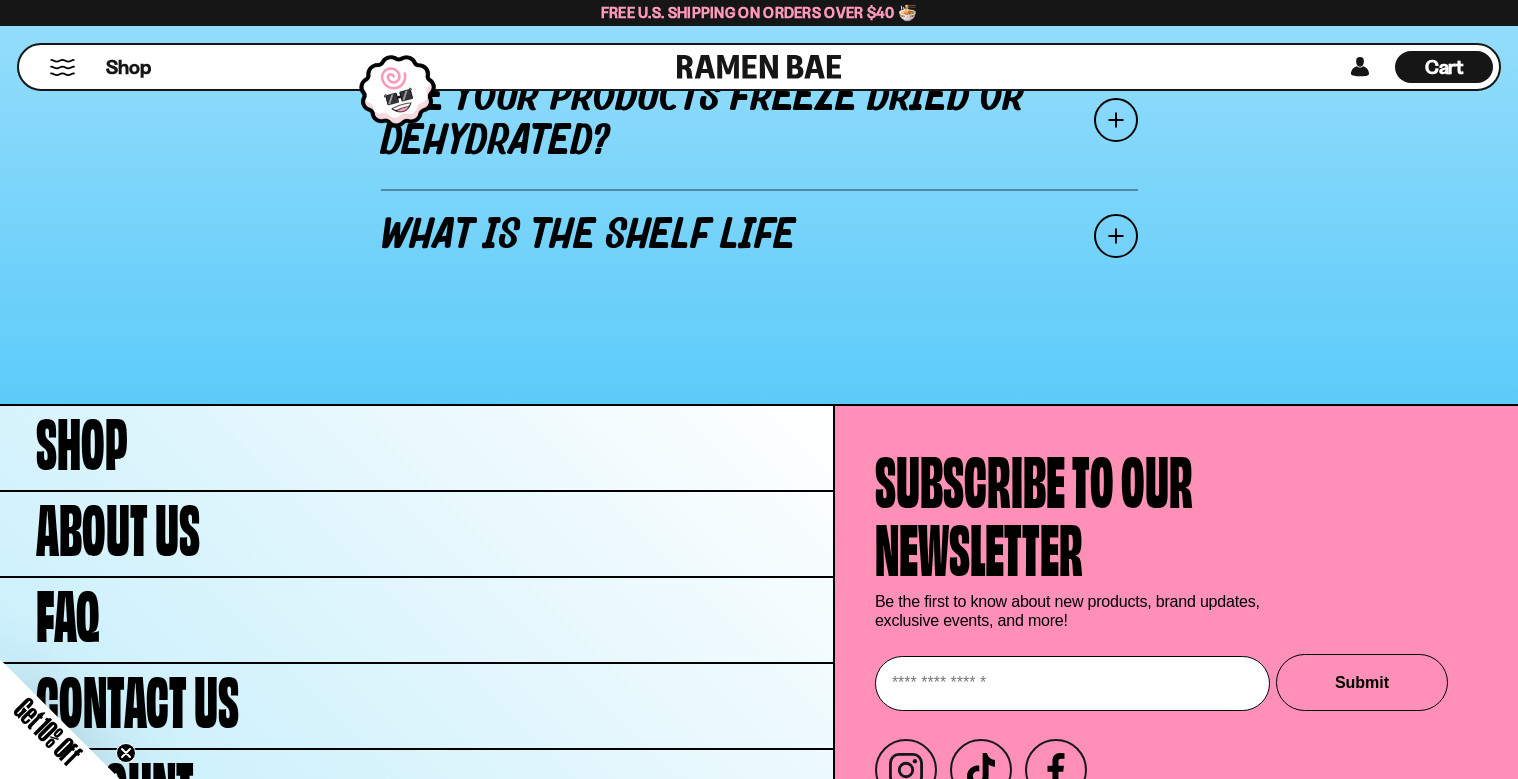 click at bounding box center (1116, 120) 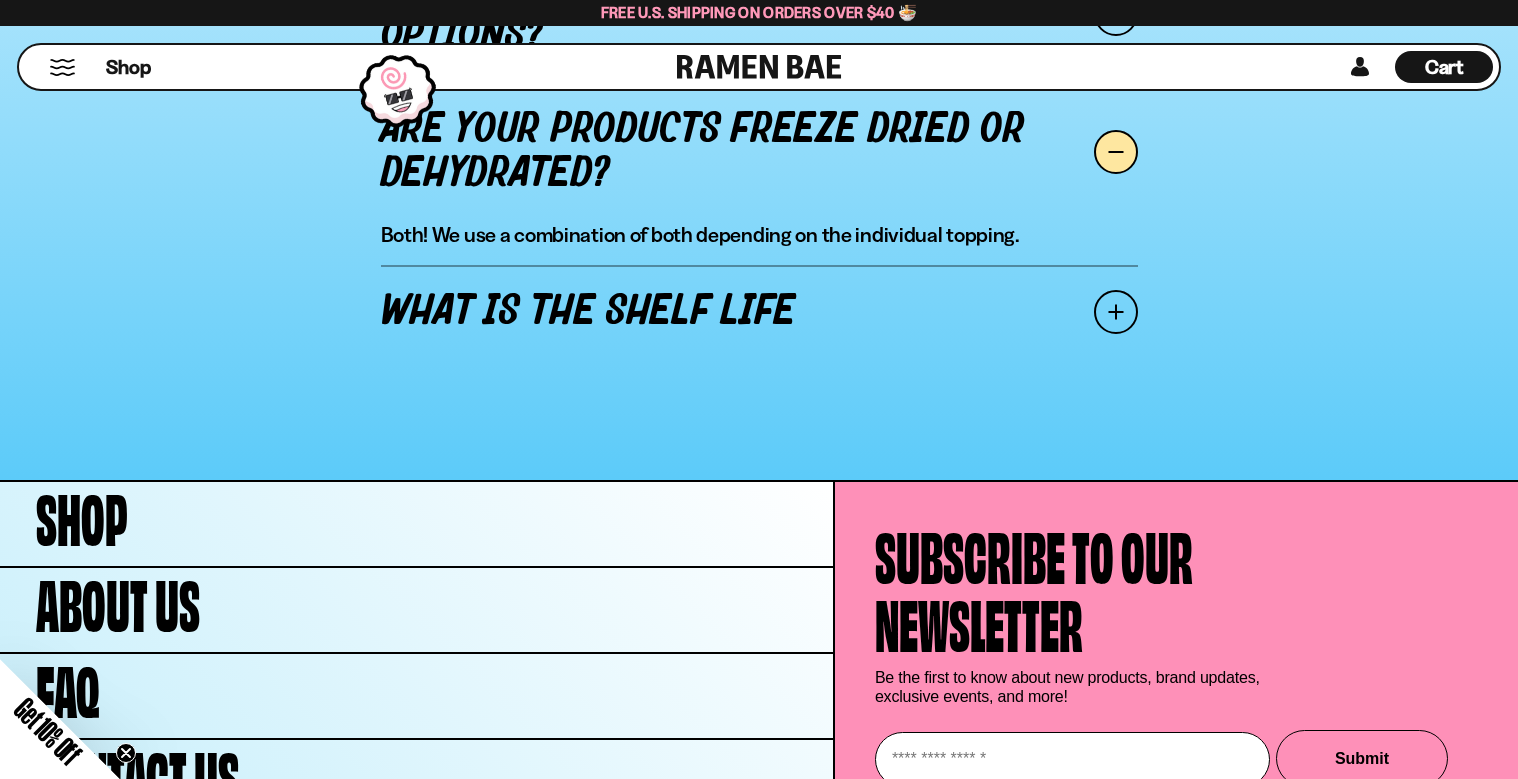 scroll, scrollTop: 2701, scrollLeft: 0, axis: vertical 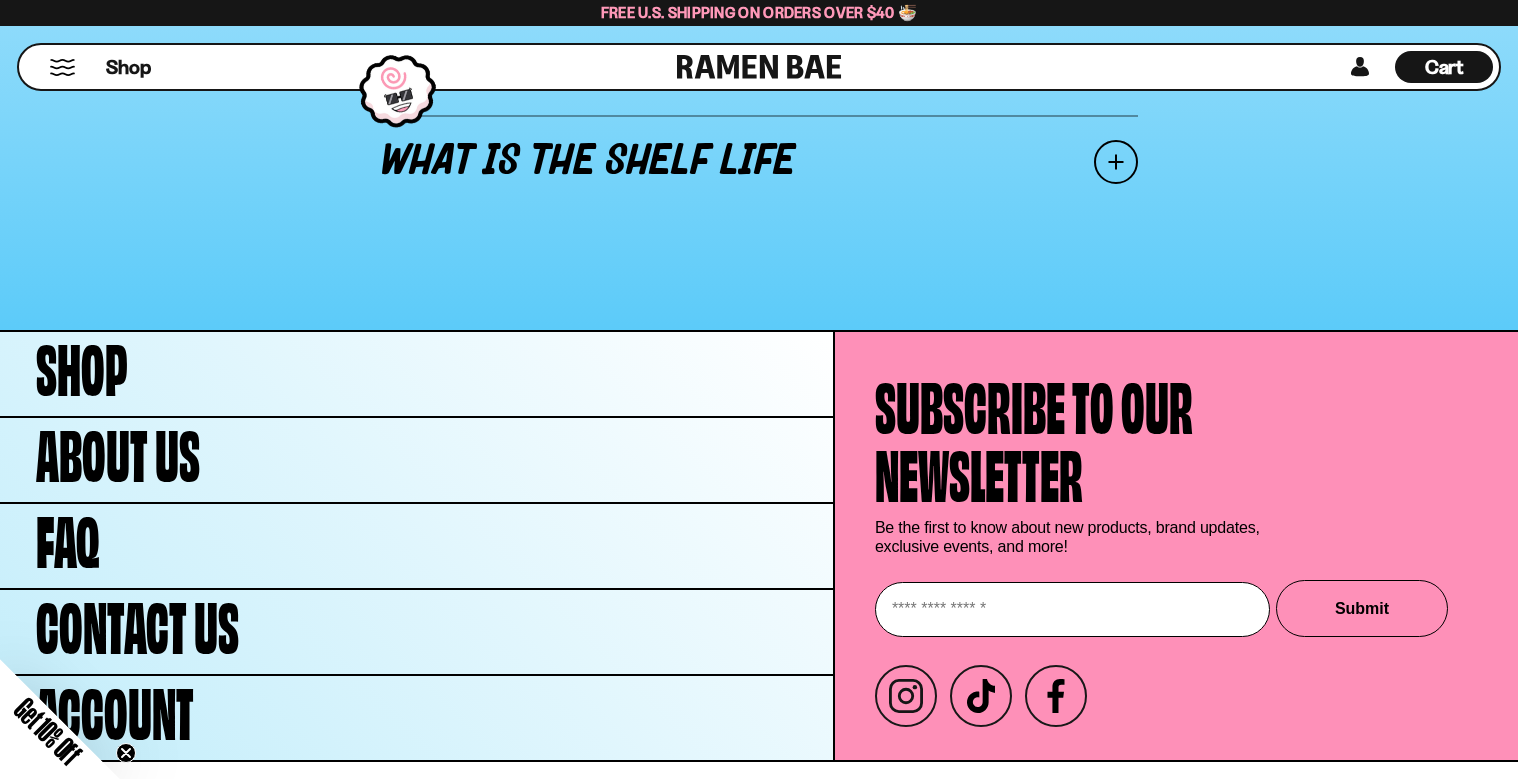 click at bounding box center [1116, 162] 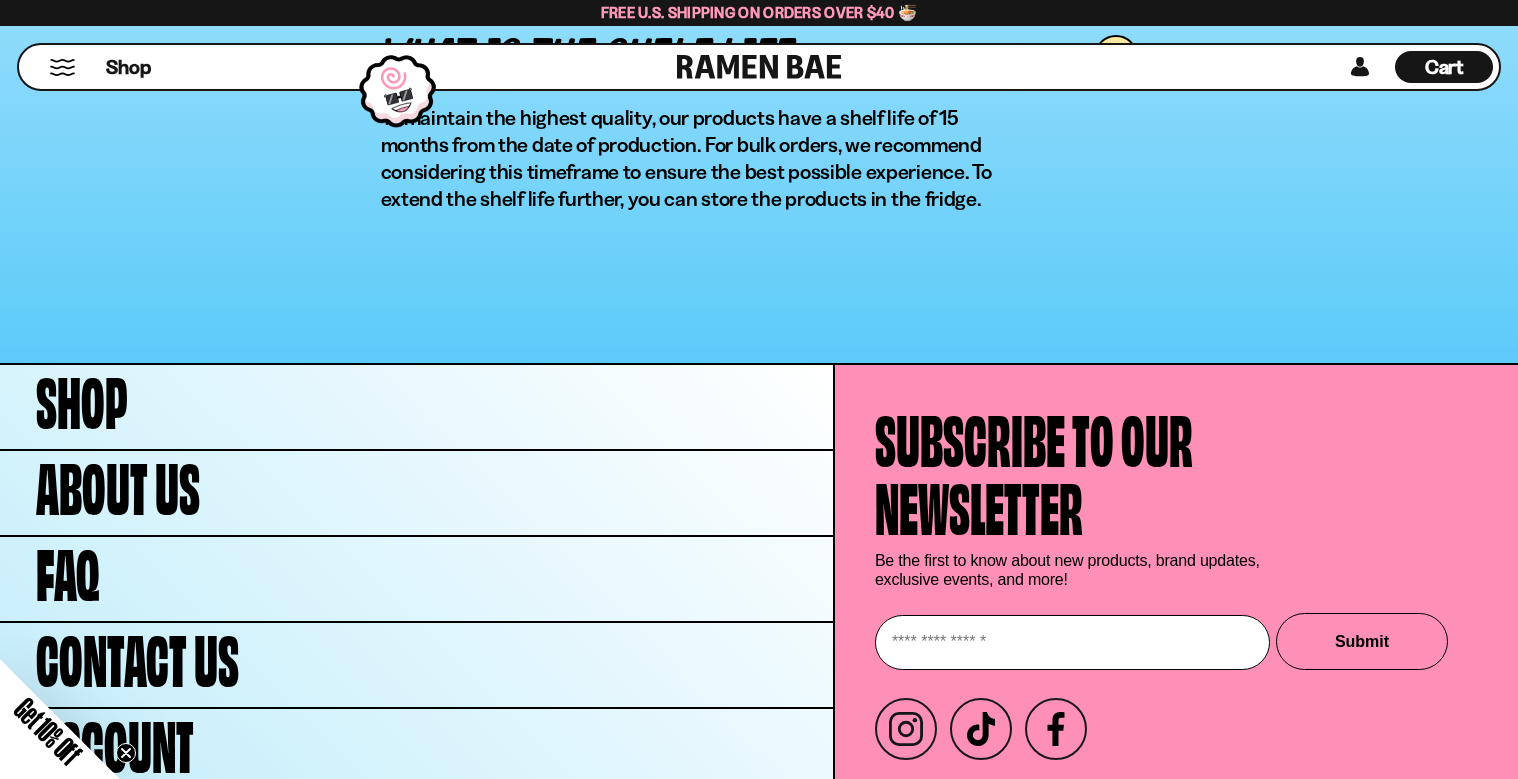 scroll, scrollTop: 2959, scrollLeft: 0, axis: vertical 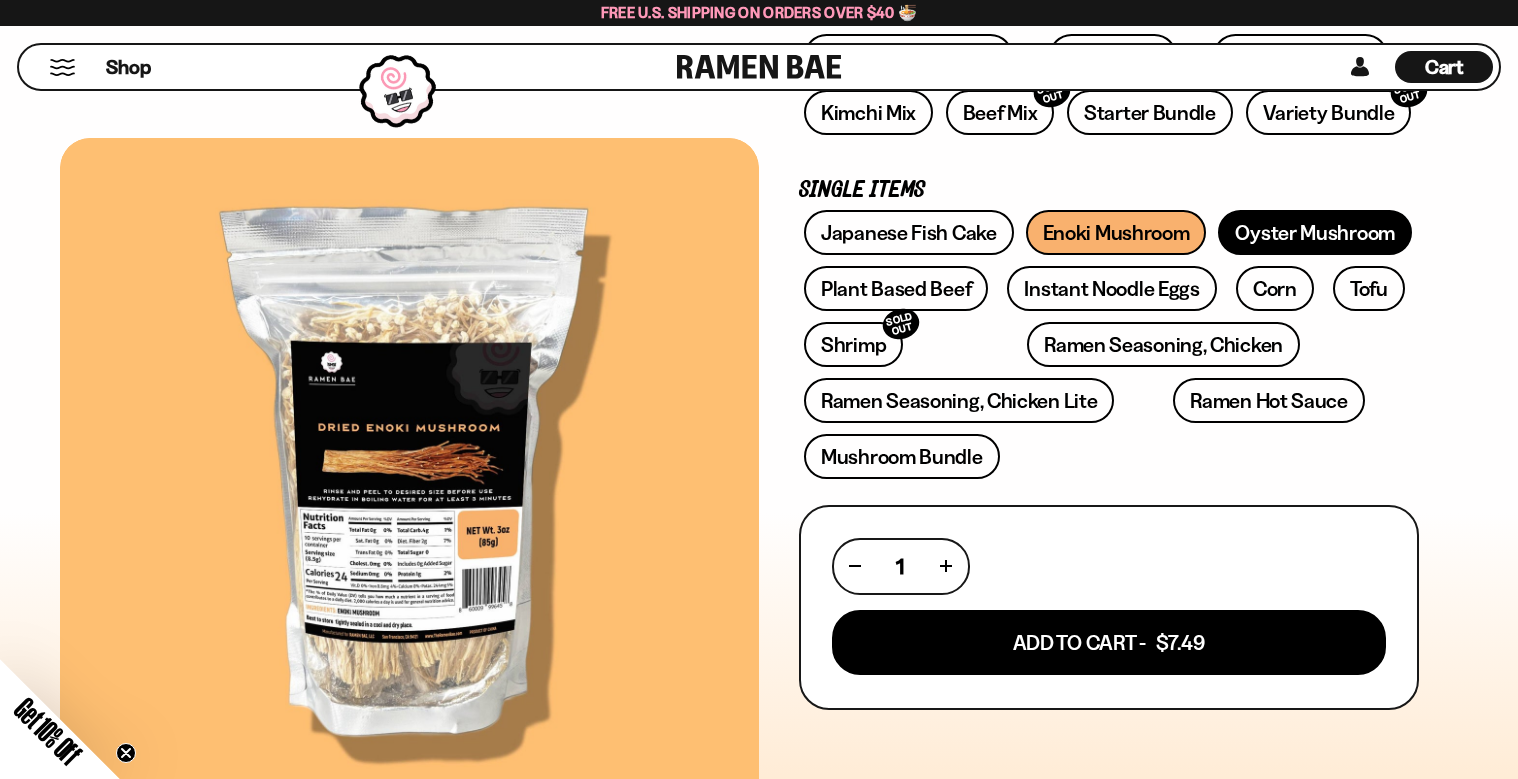 click on "Oyster Mushroom" at bounding box center (1315, 232) 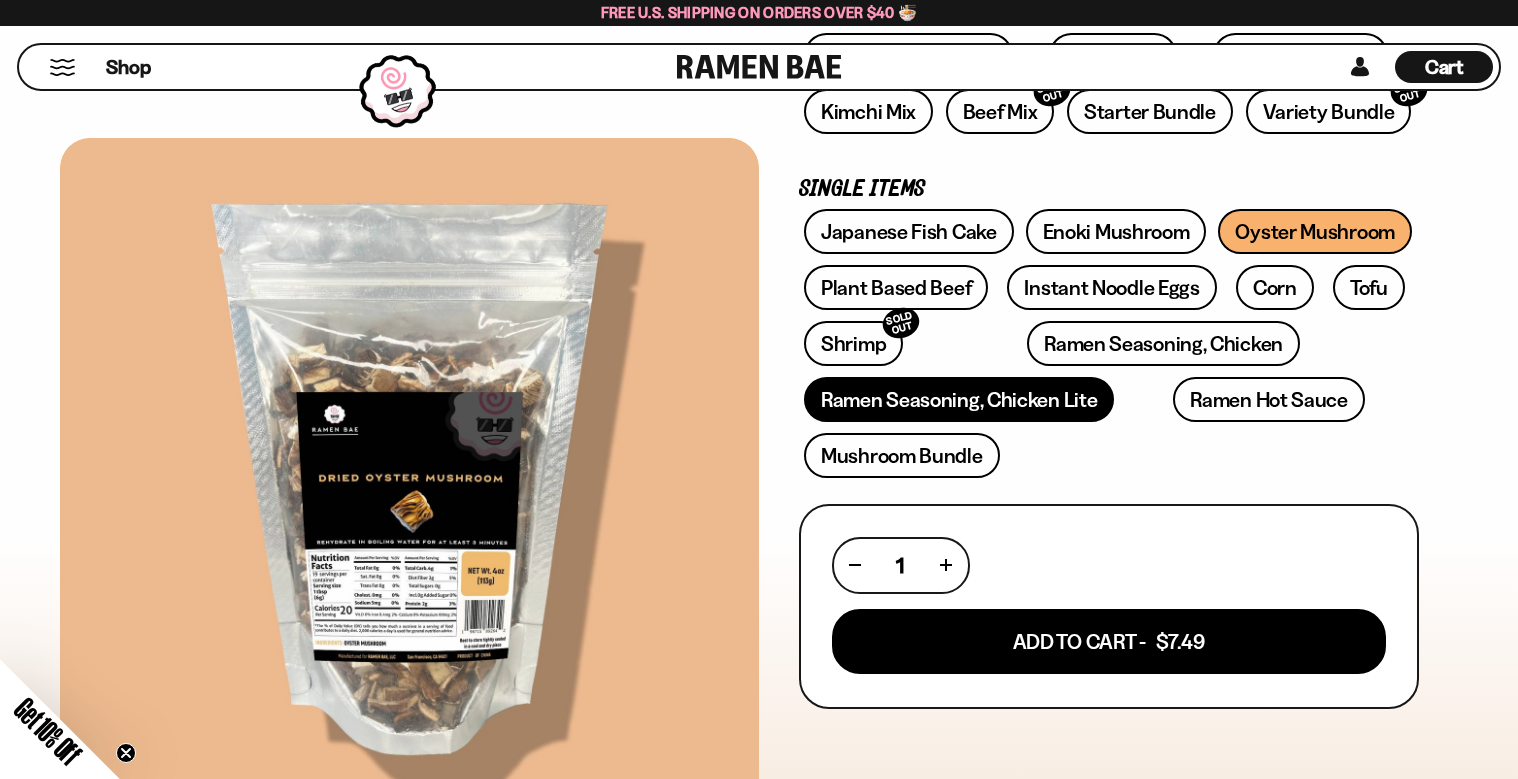 scroll, scrollTop: 400, scrollLeft: 0, axis: vertical 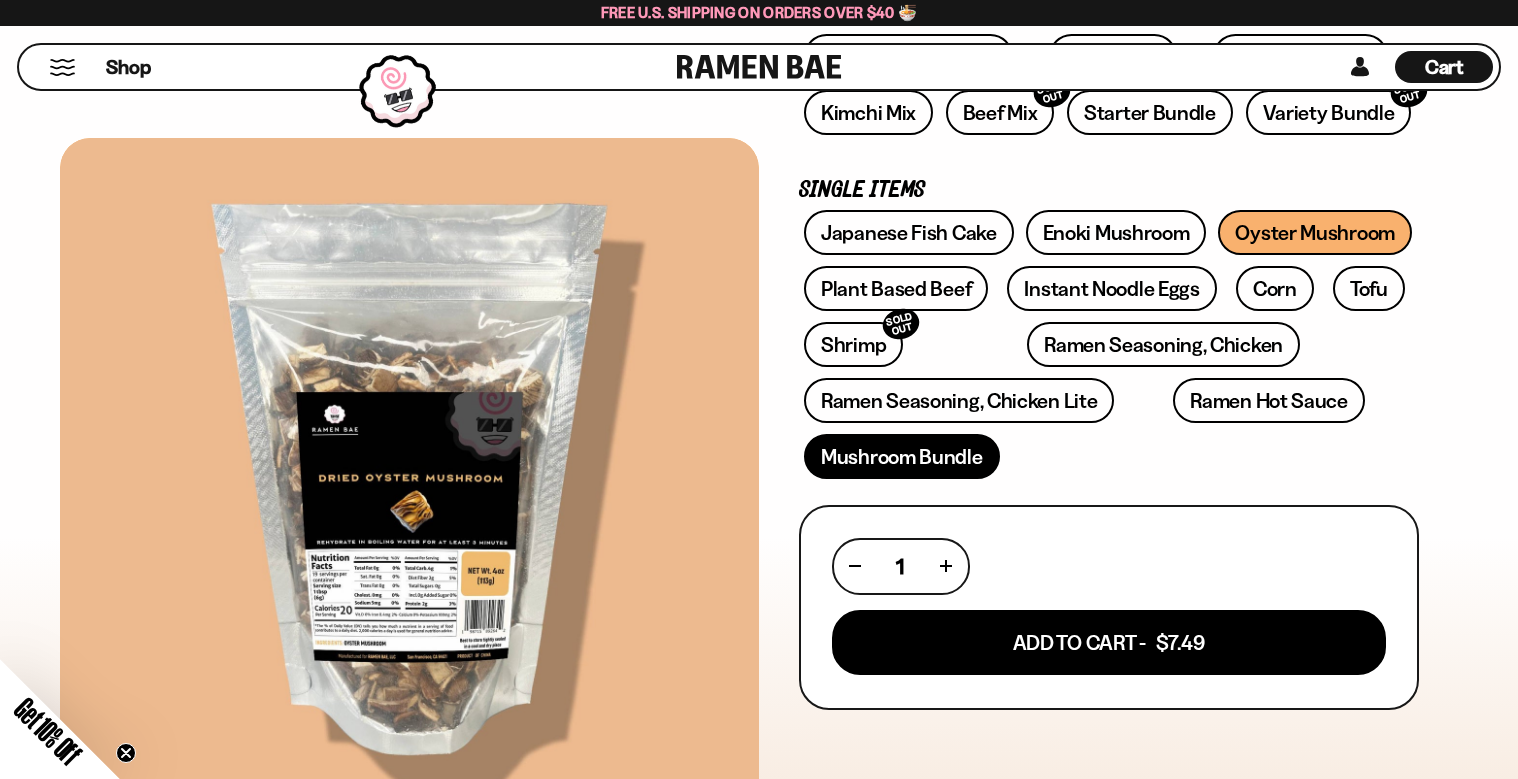 click on "Mushroom Bundle" at bounding box center (902, 456) 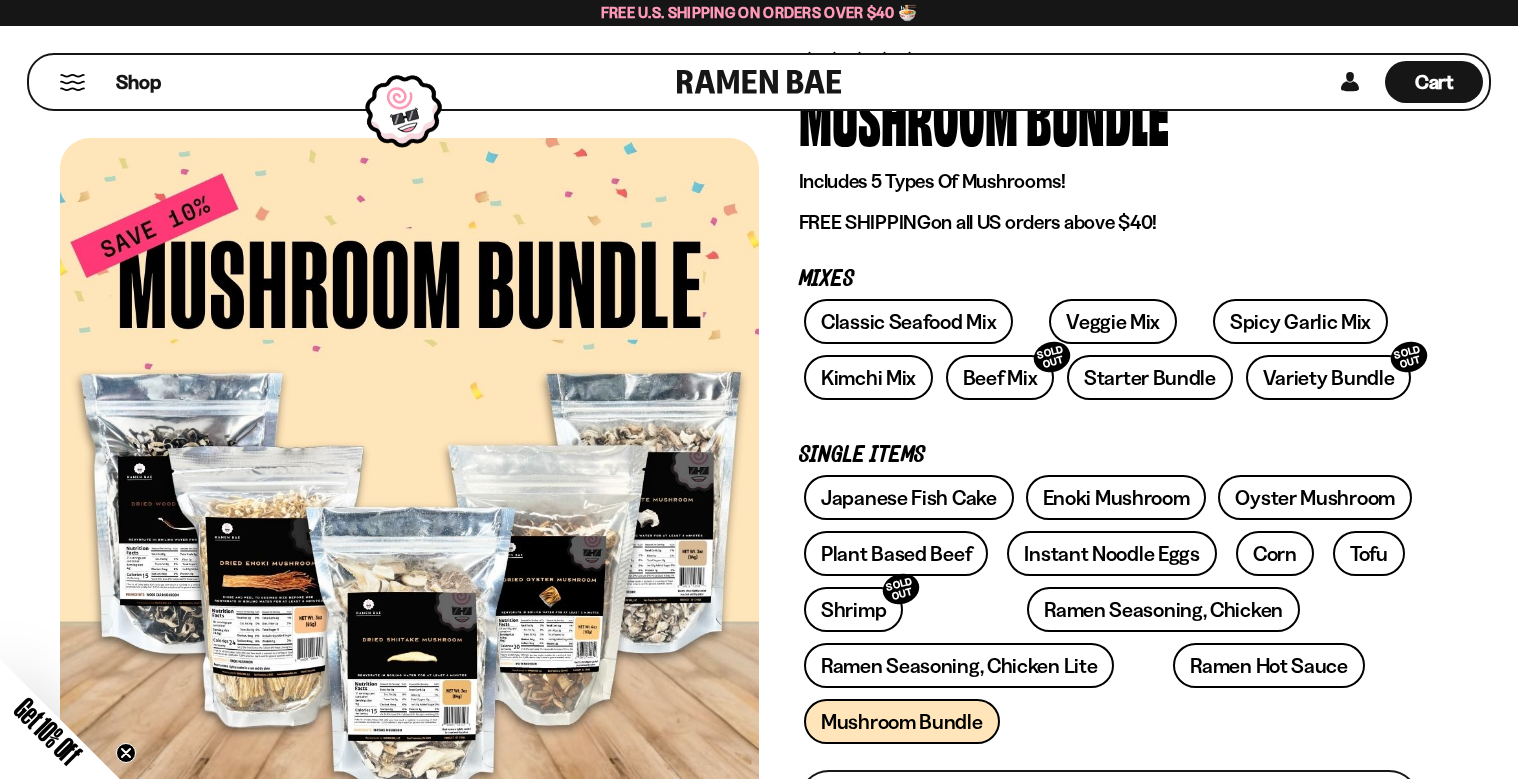 scroll, scrollTop: 133, scrollLeft: 0, axis: vertical 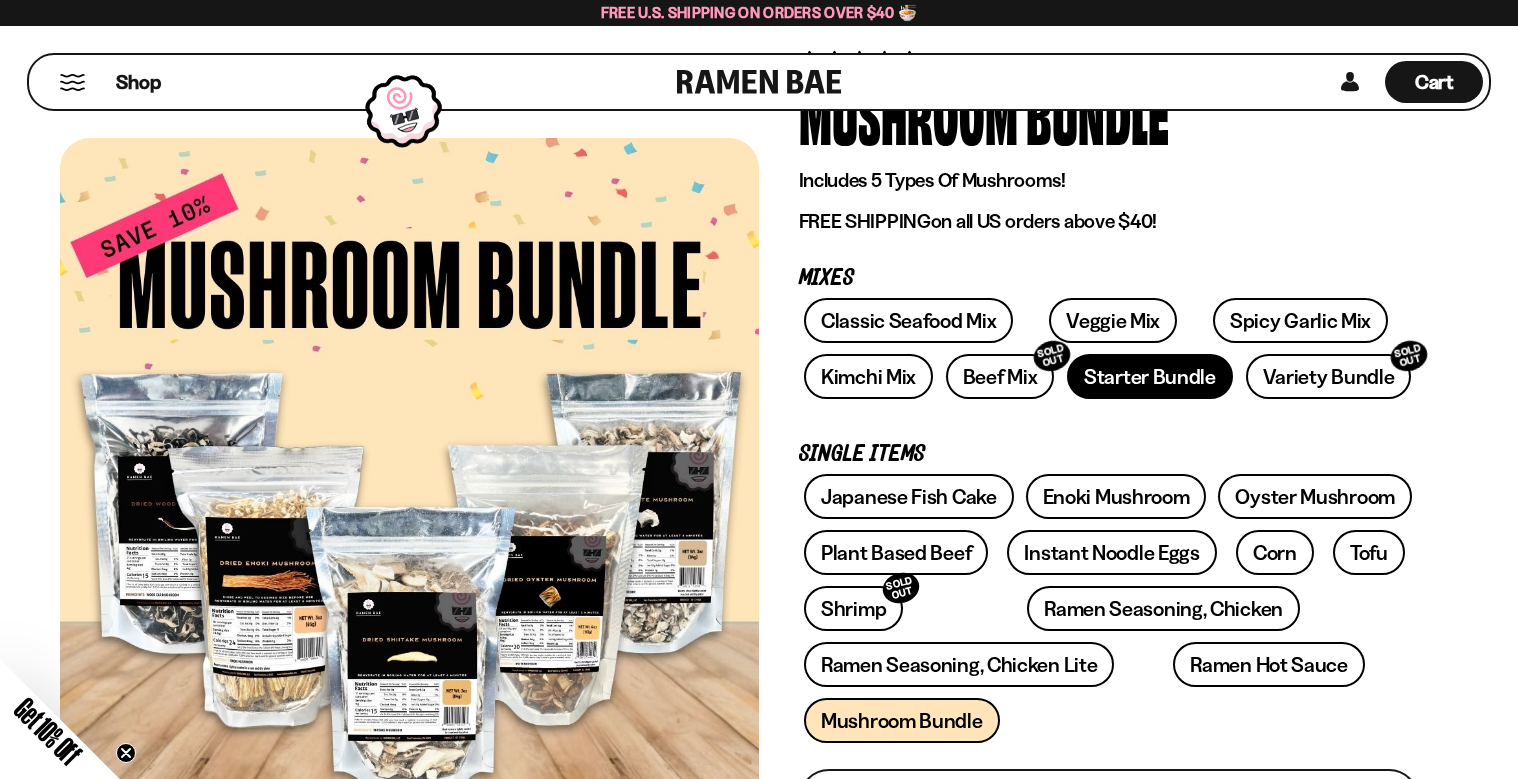 click on "Starter Bundle" at bounding box center [1150, 376] 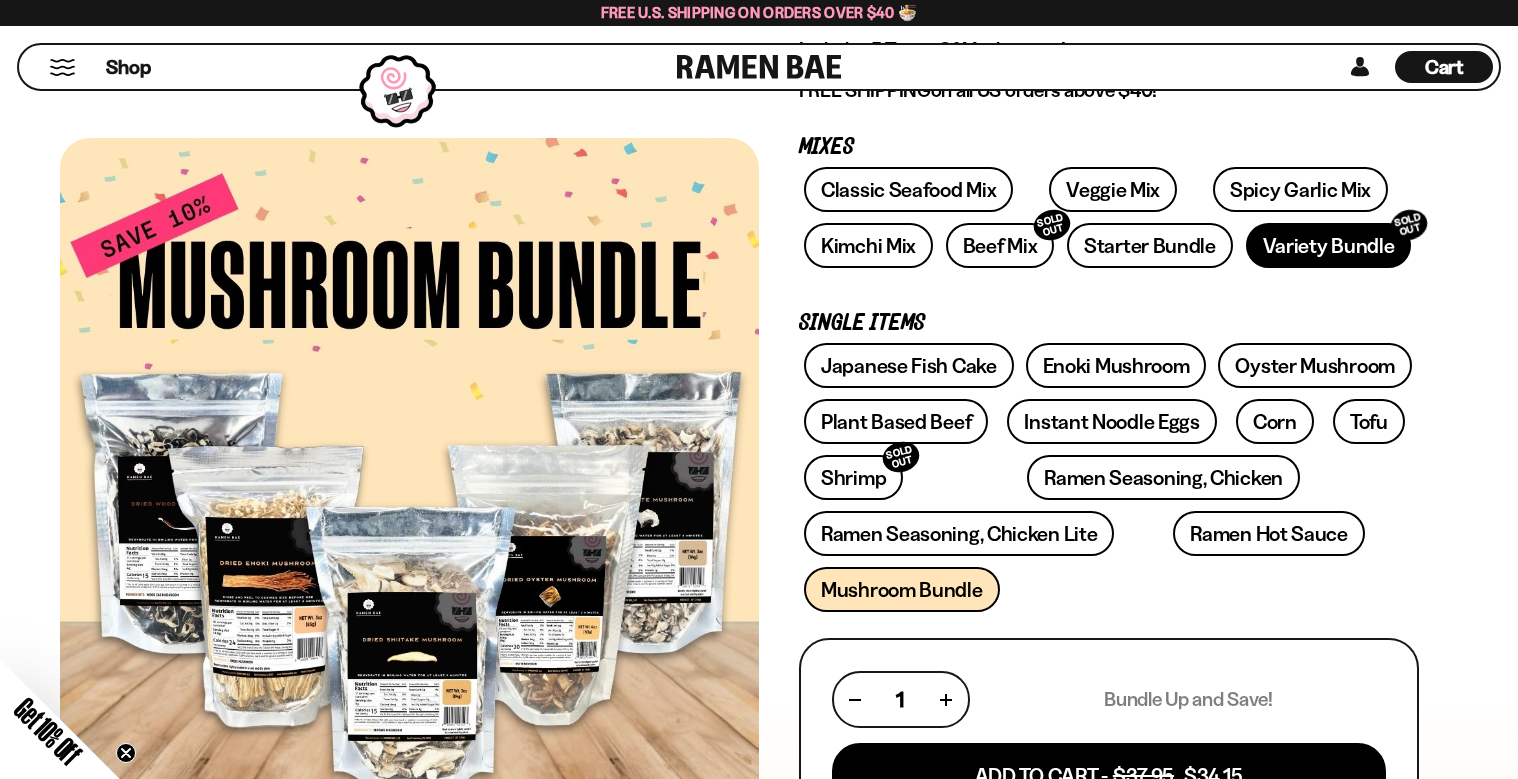 scroll, scrollTop: 265, scrollLeft: 0, axis: vertical 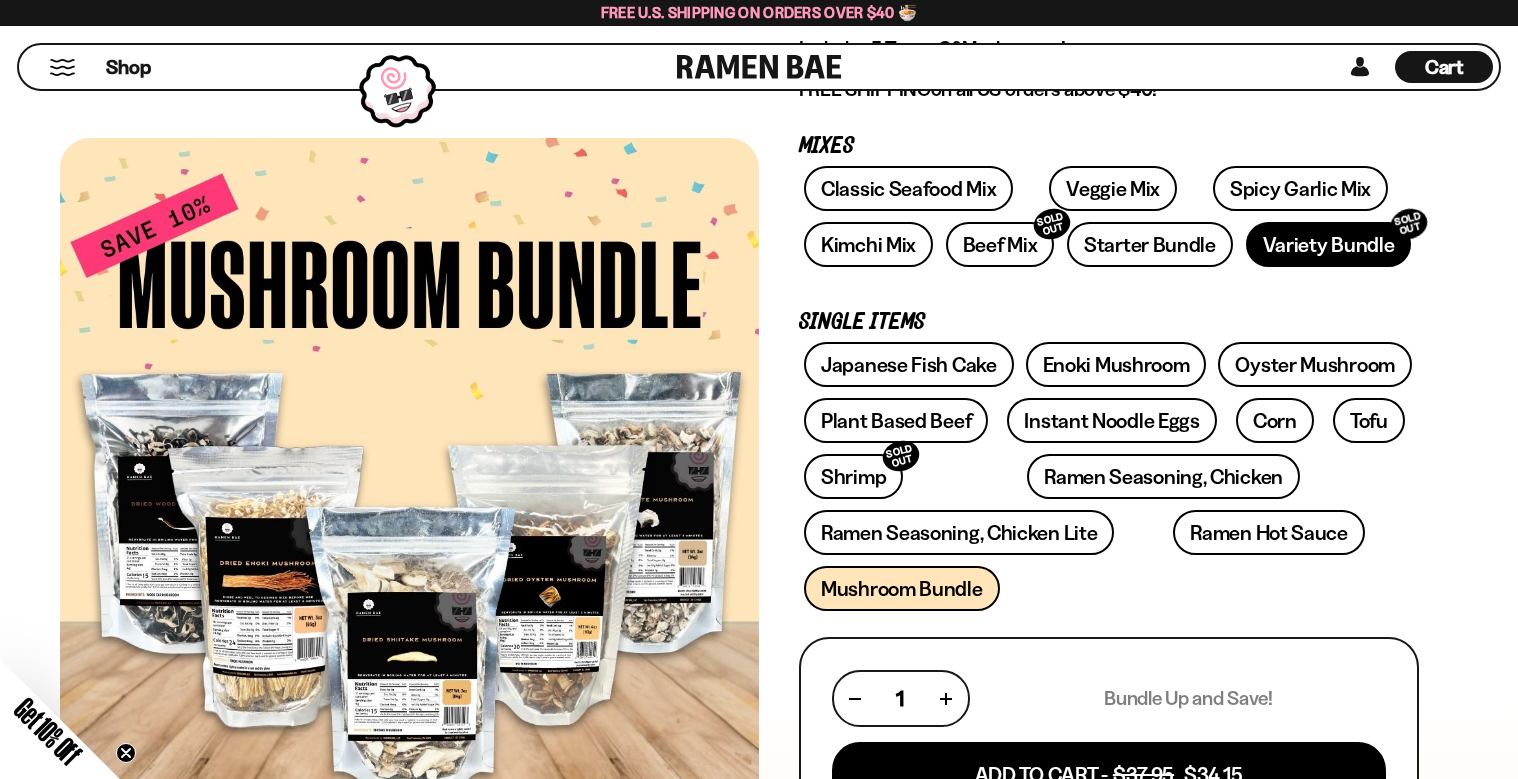 click on "Variety Bundle
SOLD OUT" at bounding box center [1329, 244] 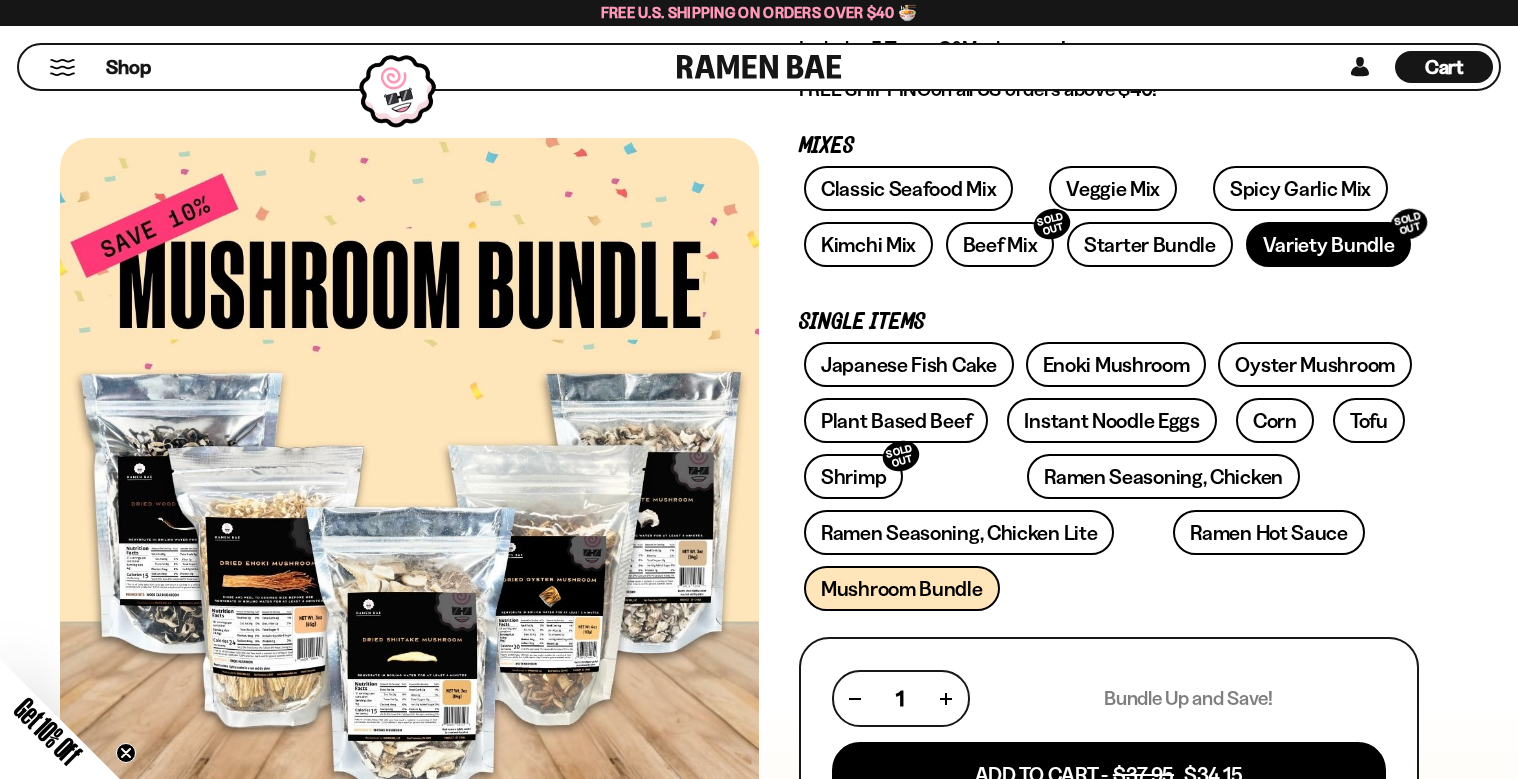 scroll, scrollTop: 266, scrollLeft: 0, axis: vertical 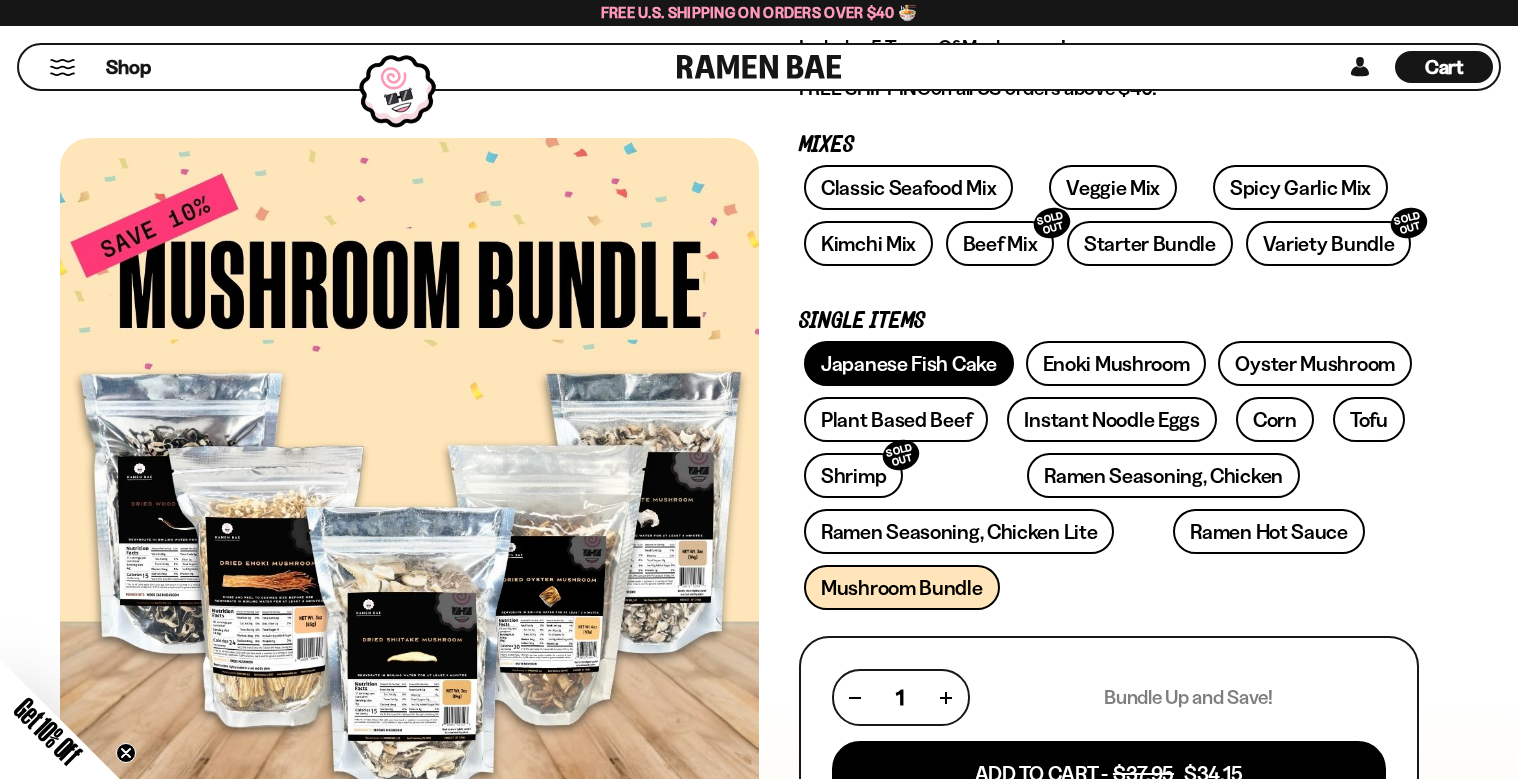 click on "Japanese Fish Cake" at bounding box center (909, 363) 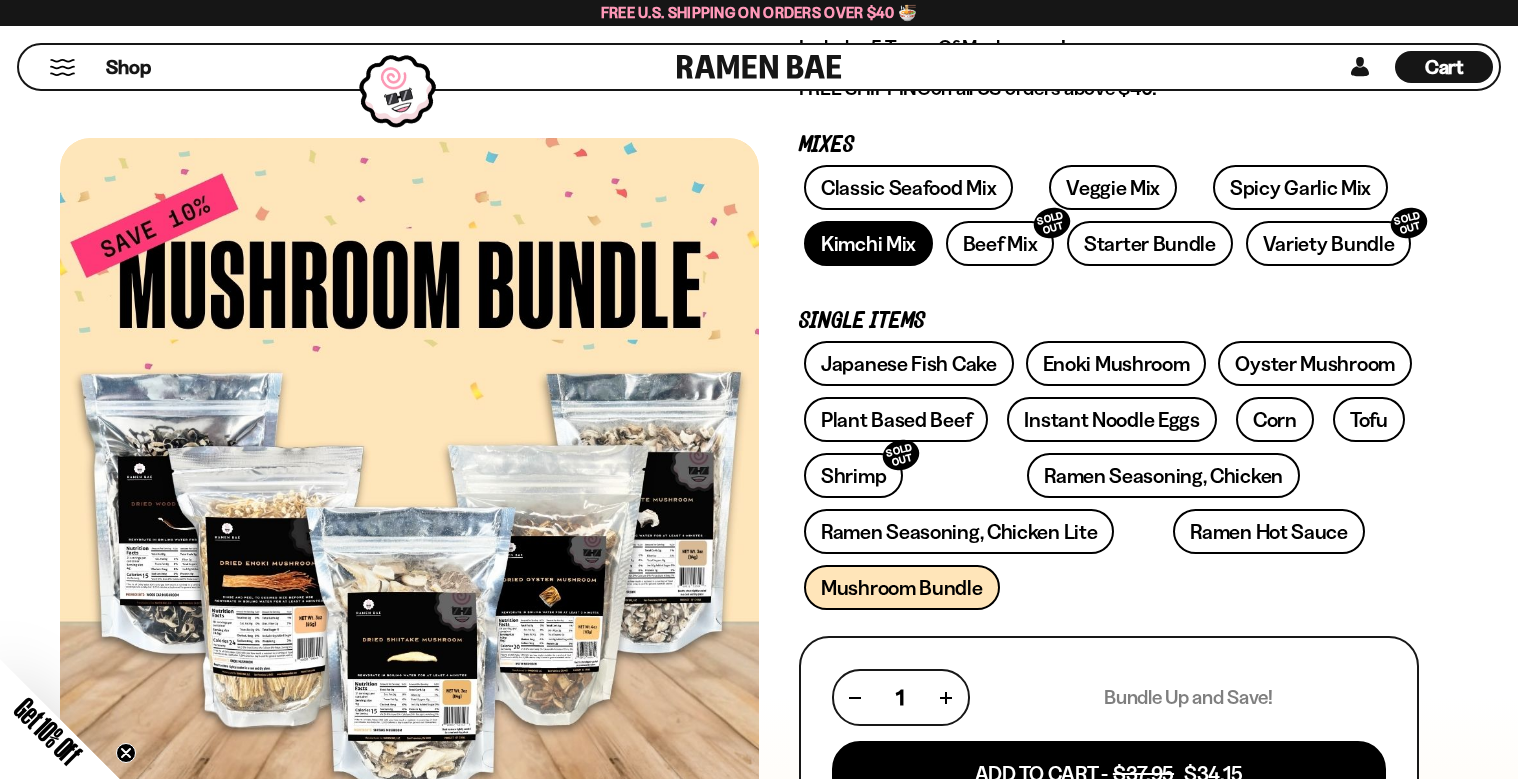 click on "Kimchi Mix" at bounding box center [868, 243] 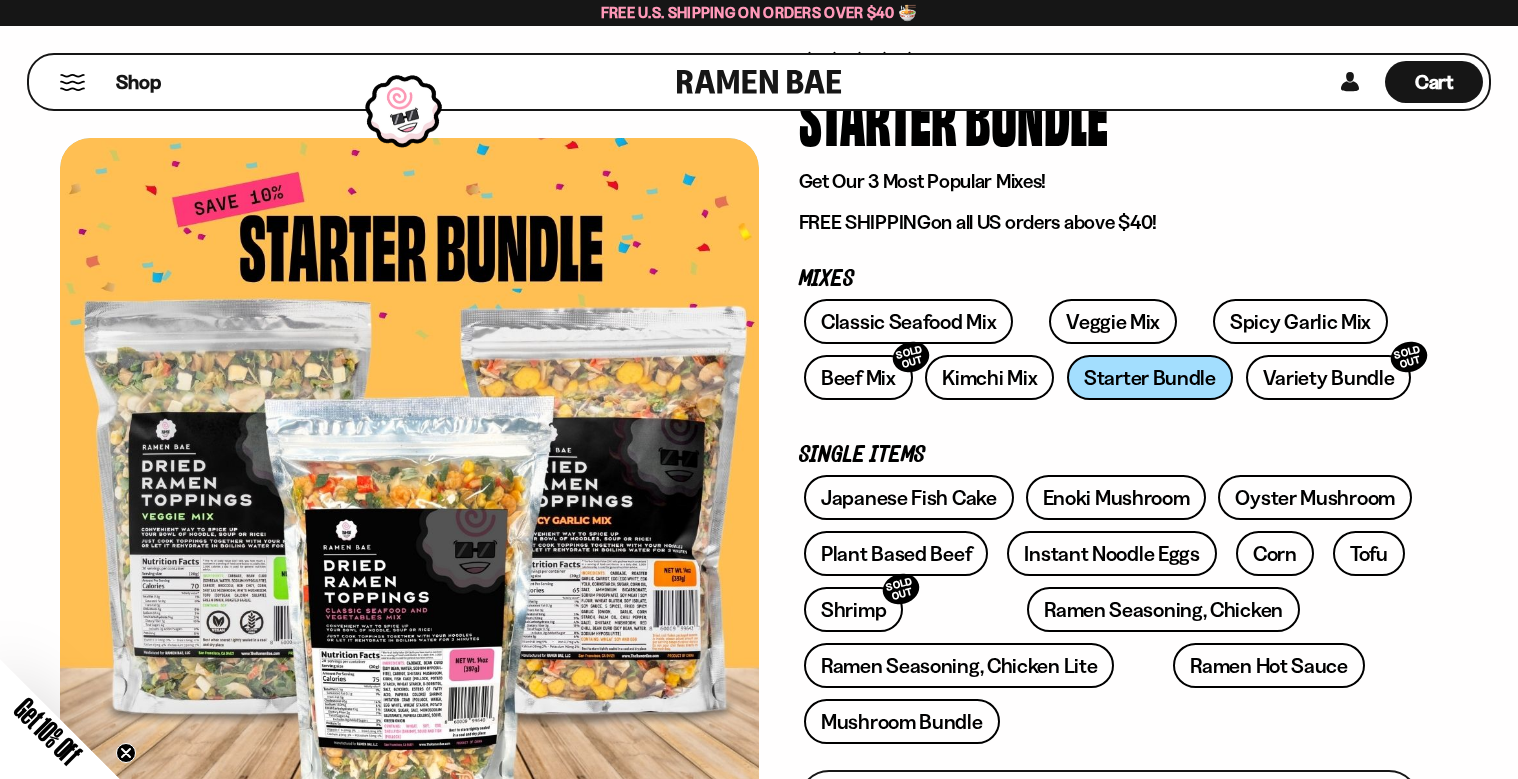 scroll, scrollTop: 133, scrollLeft: 0, axis: vertical 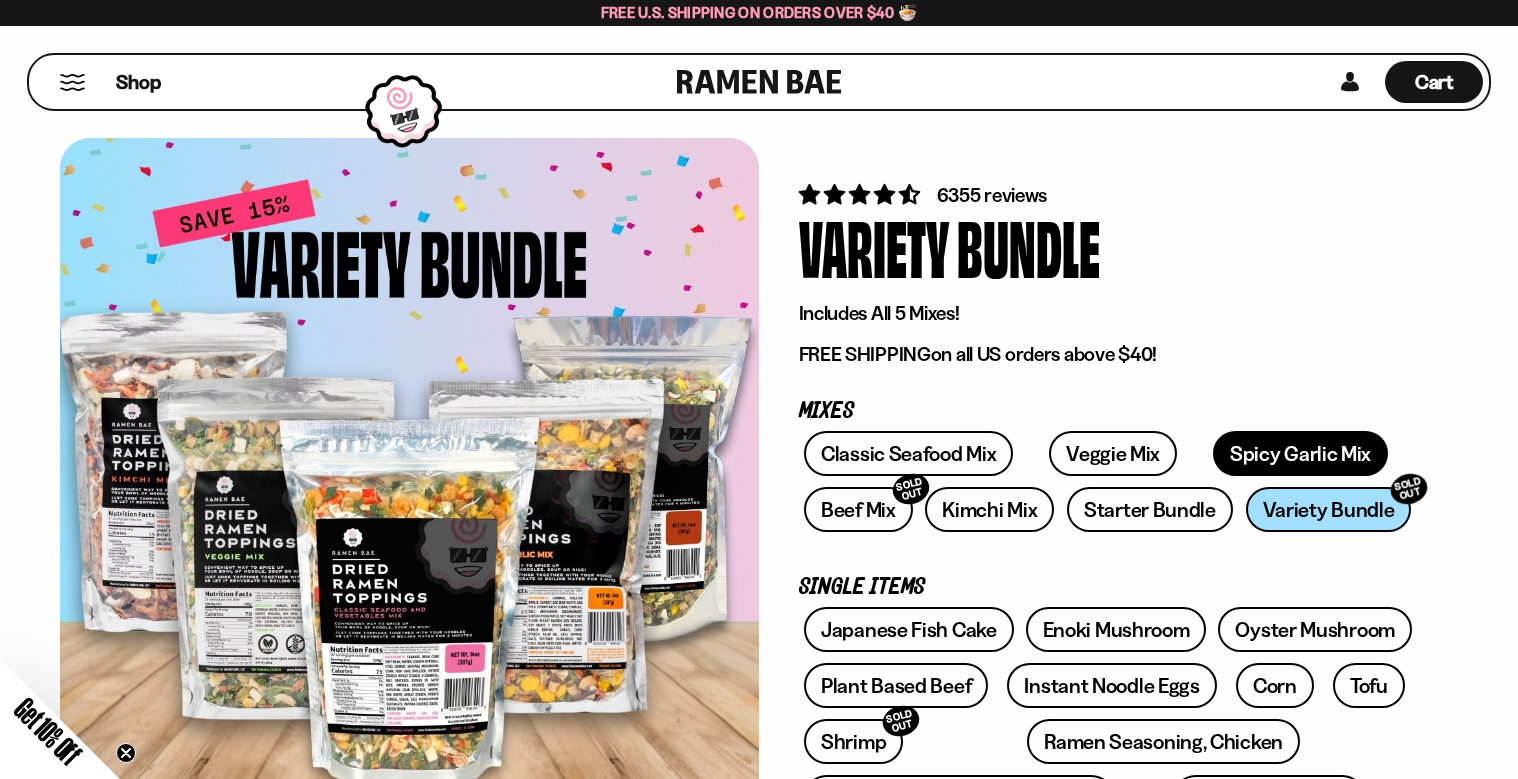 drag, startPoint x: 1260, startPoint y: 454, endPoint x: 1251, endPoint y: 460, distance: 10.816654 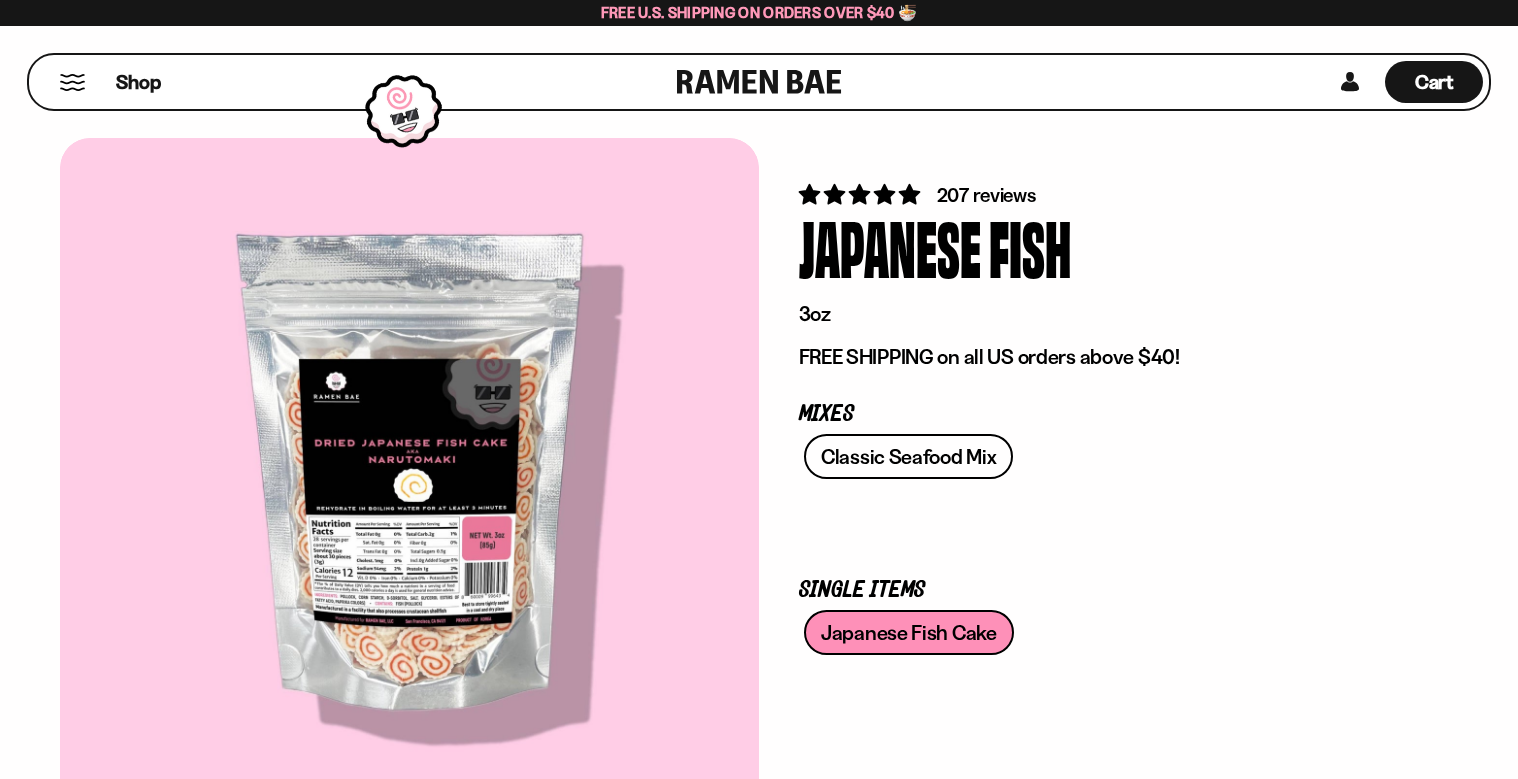 scroll, scrollTop: 0, scrollLeft: 0, axis: both 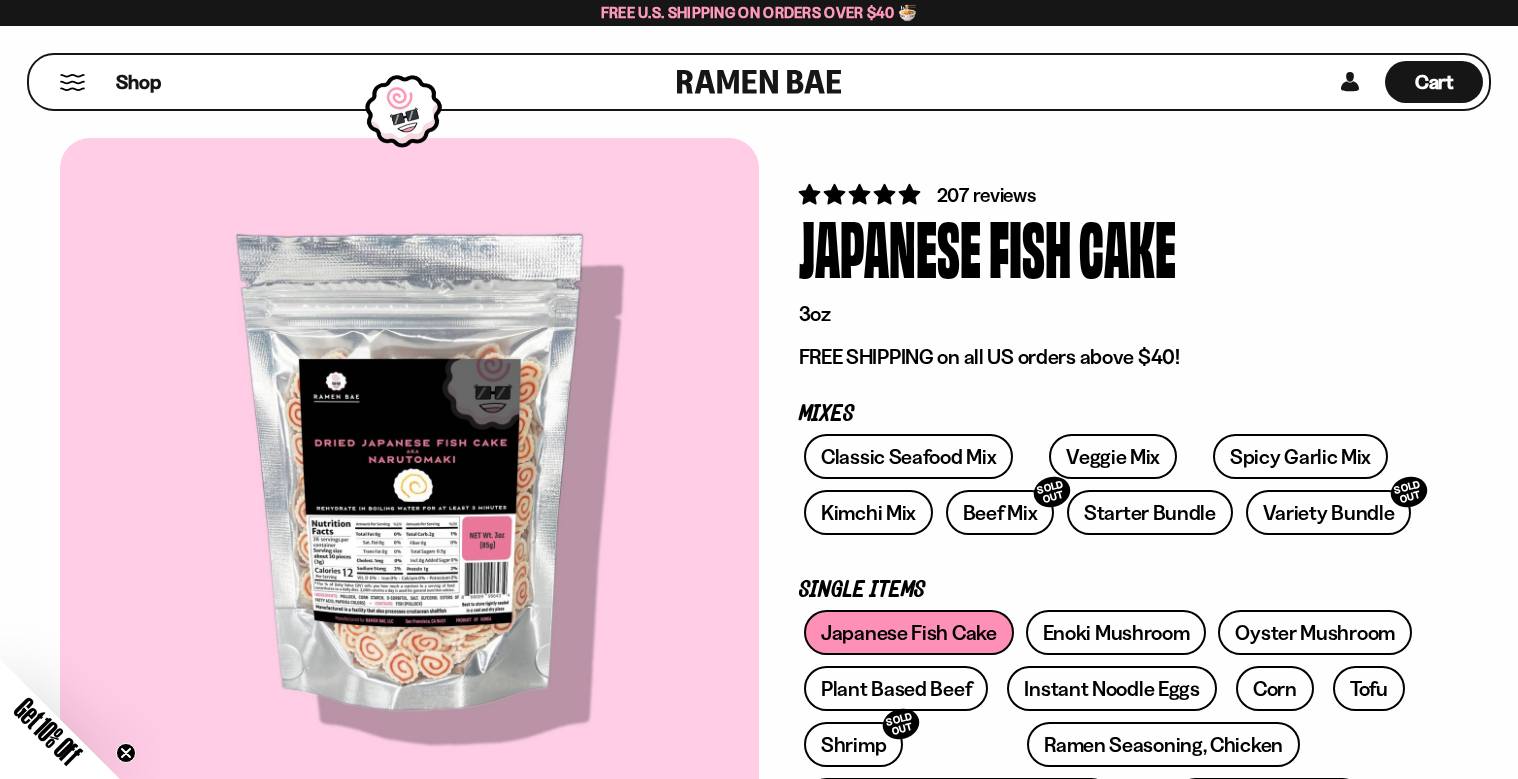 drag, startPoint x: 1007, startPoint y: 403, endPoint x: 994, endPoint y: 406, distance: 13.341664 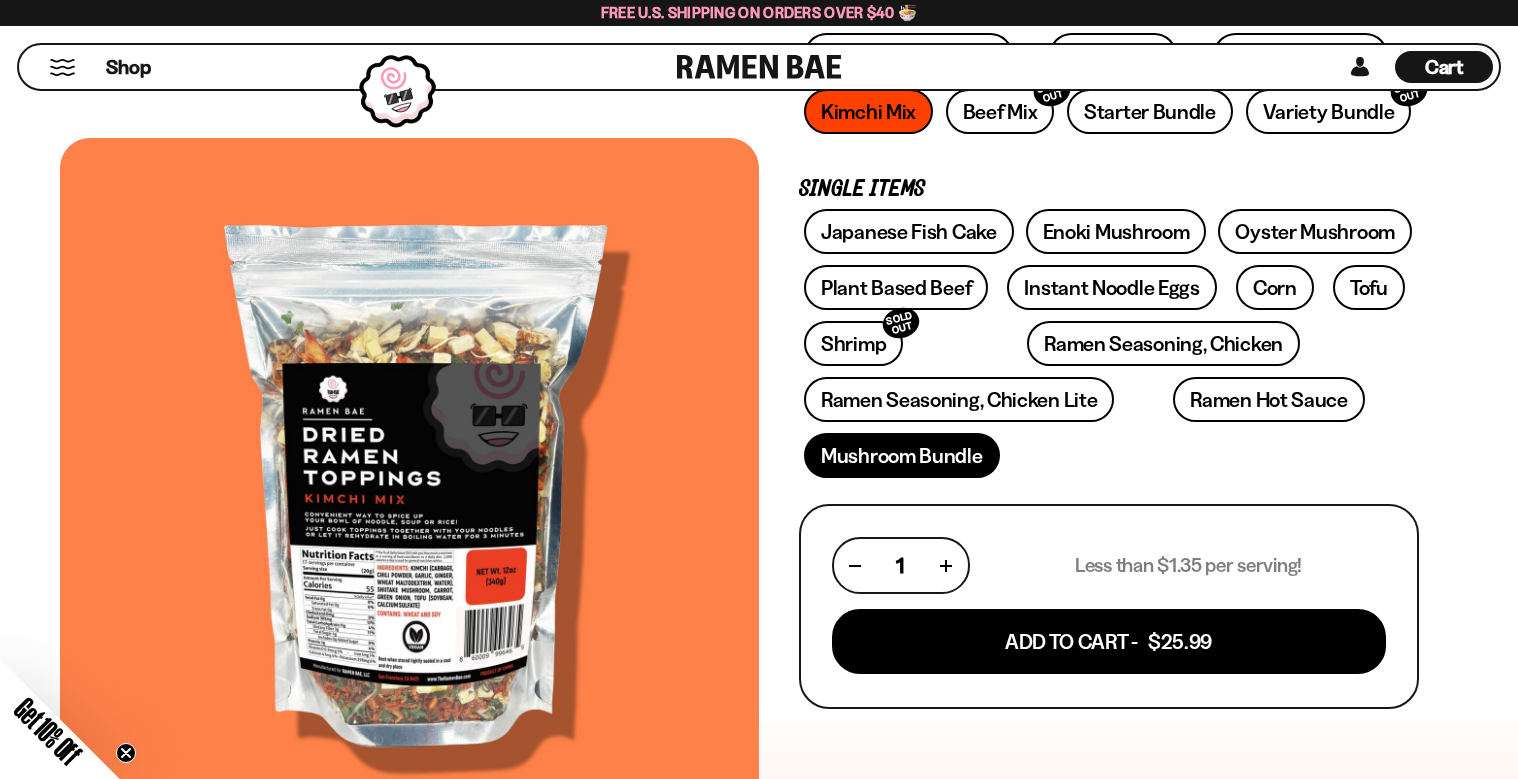 scroll, scrollTop: 399, scrollLeft: 0, axis: vertical 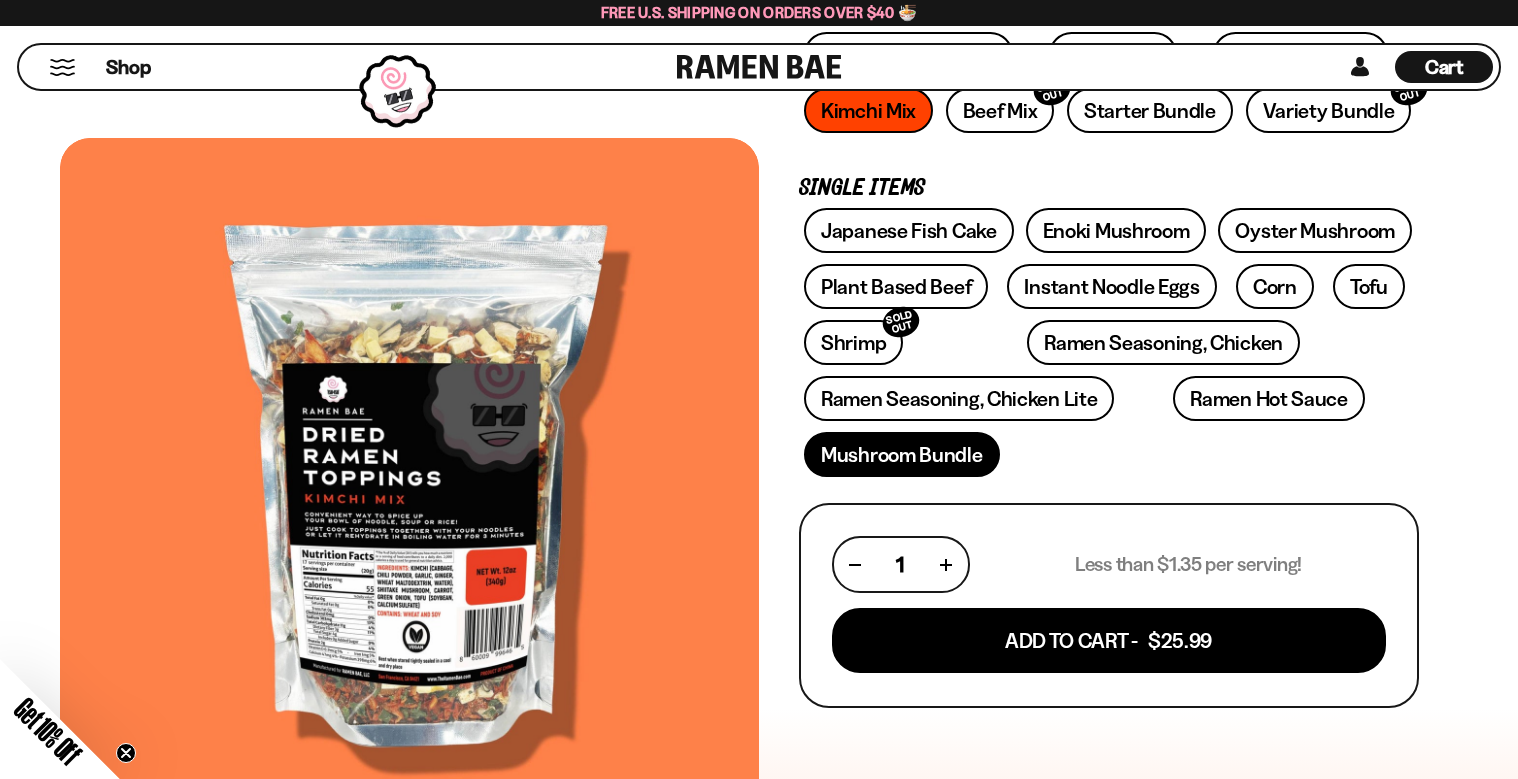 click on "Mushroom Bundle" at bounding box center (902, 454) 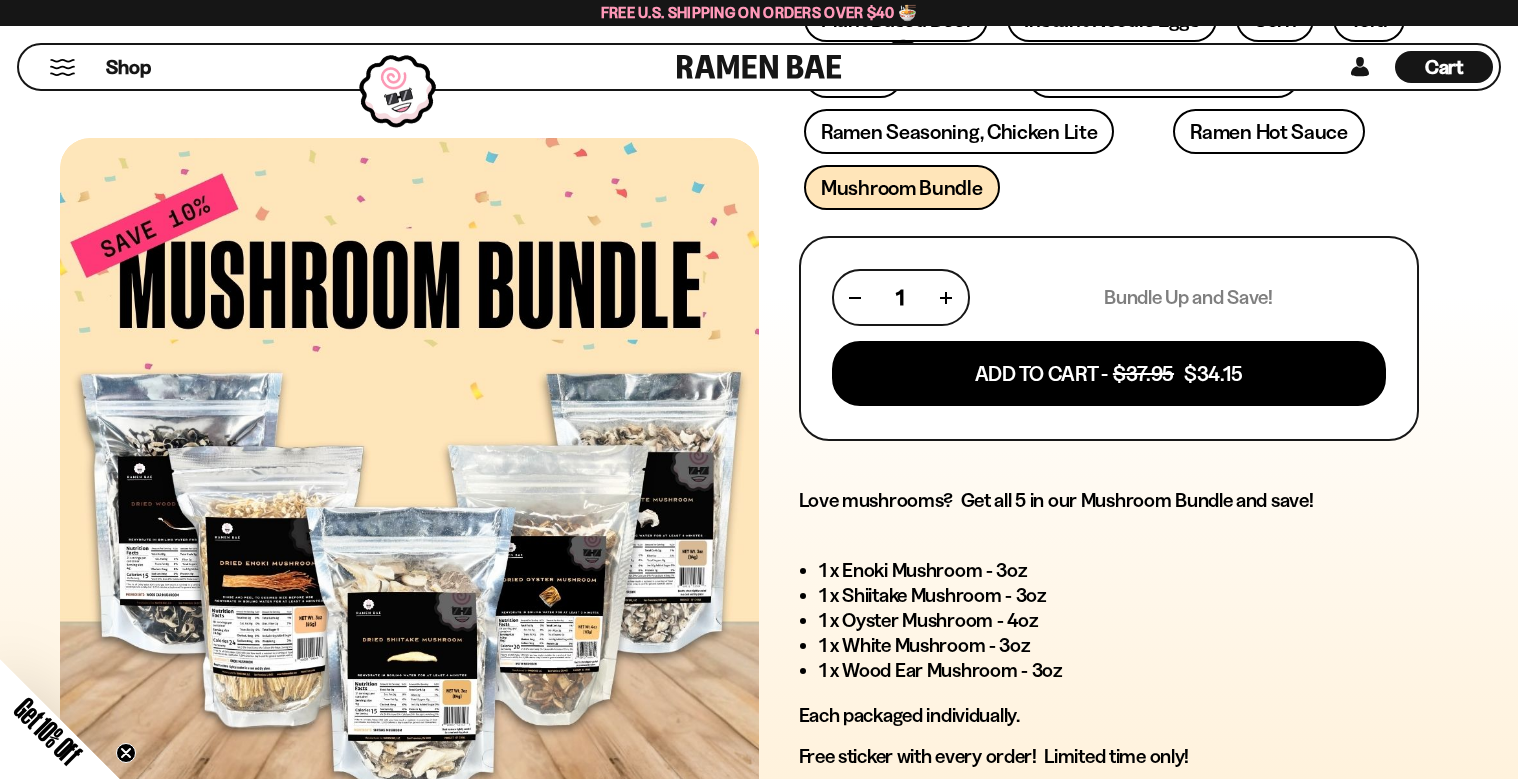 scroll, scrollTop: 667, scrollLeft: 0, axis: vertical 